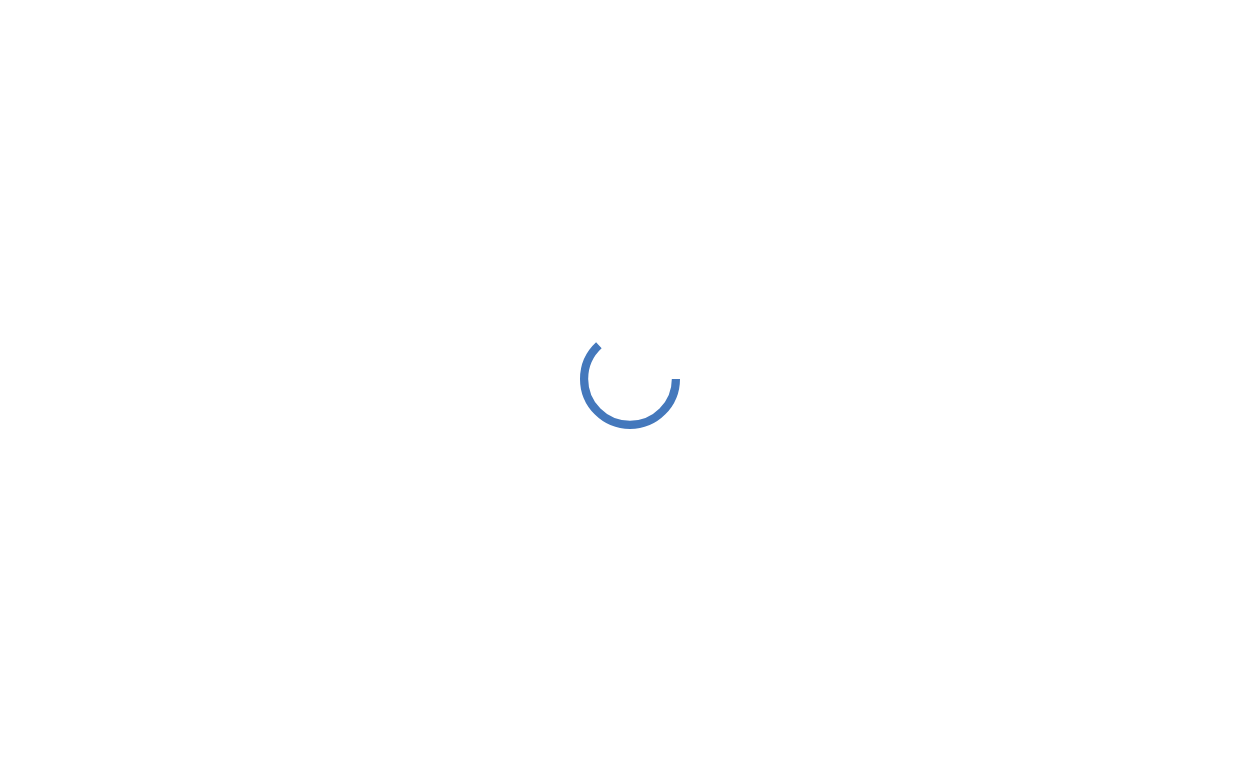 scroll, scrollTop: 0, scrollLeft: 0, axis: both 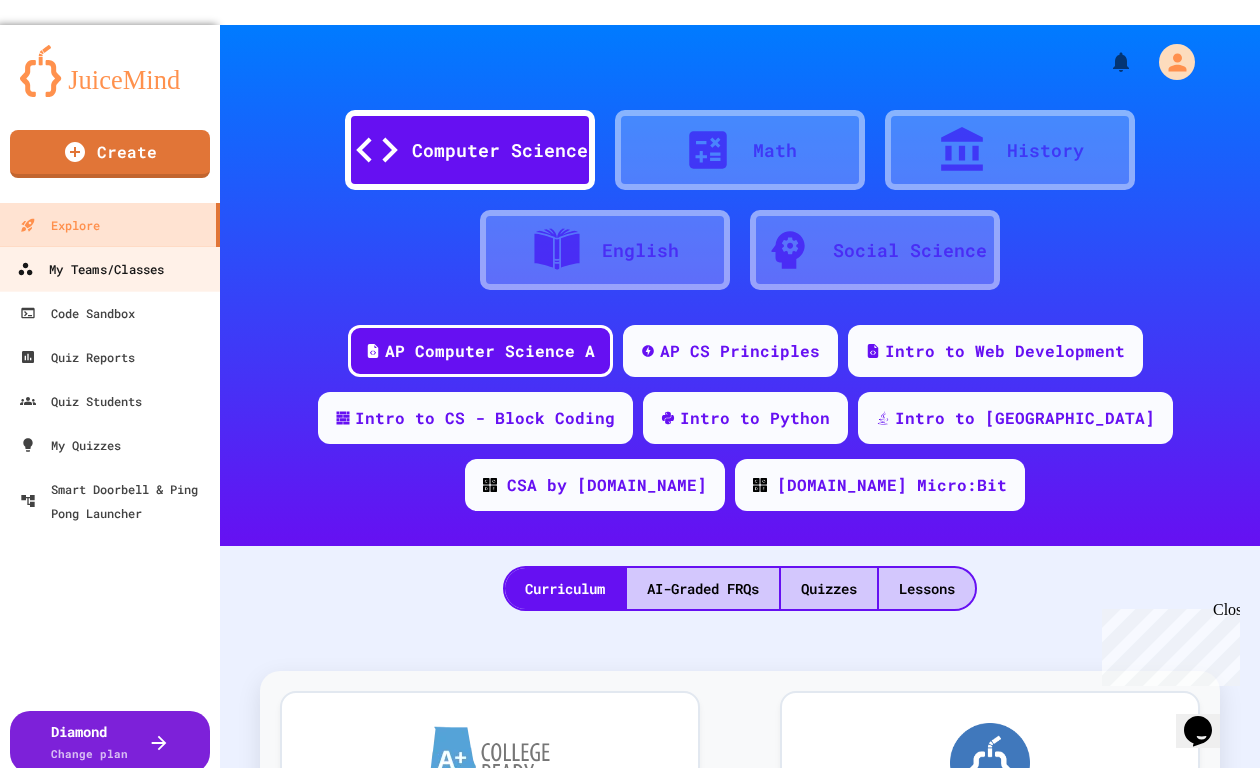 click on "My Teams/Classes" at bounding box center (90, 269) 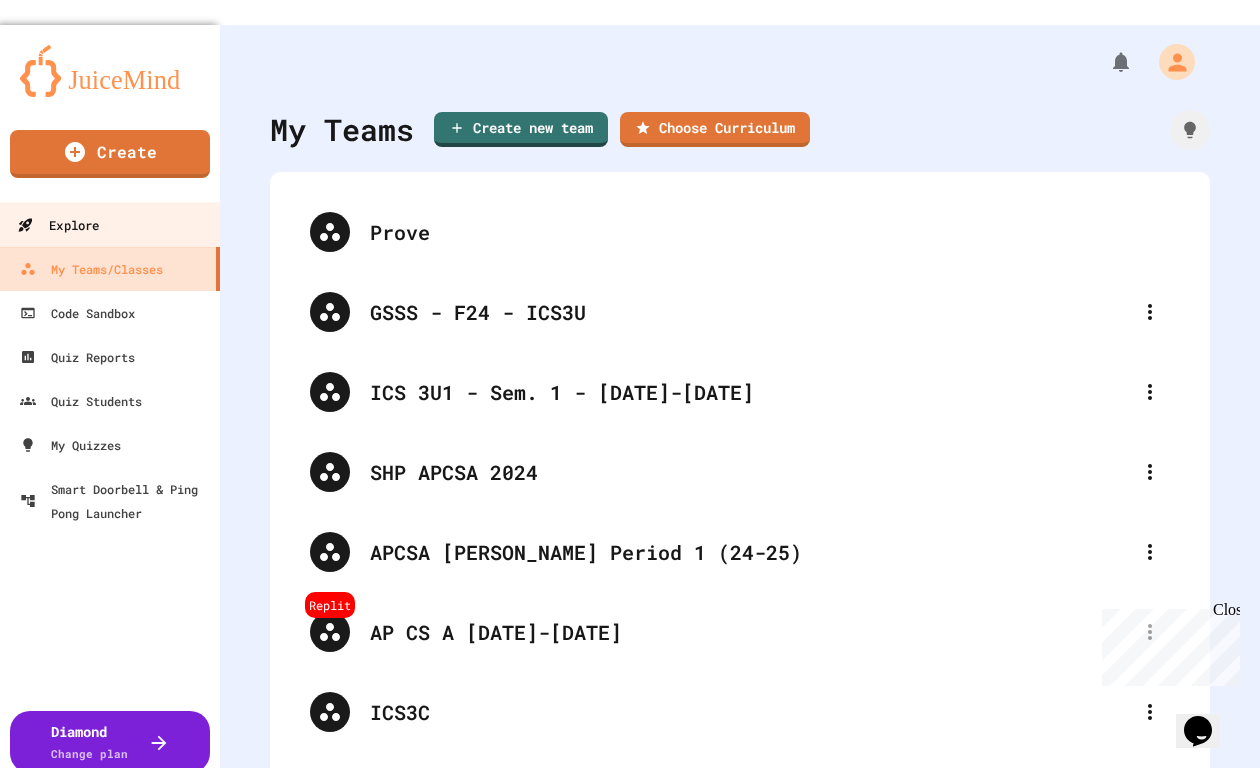 click on "Explore" at bounding box center [110, 224] 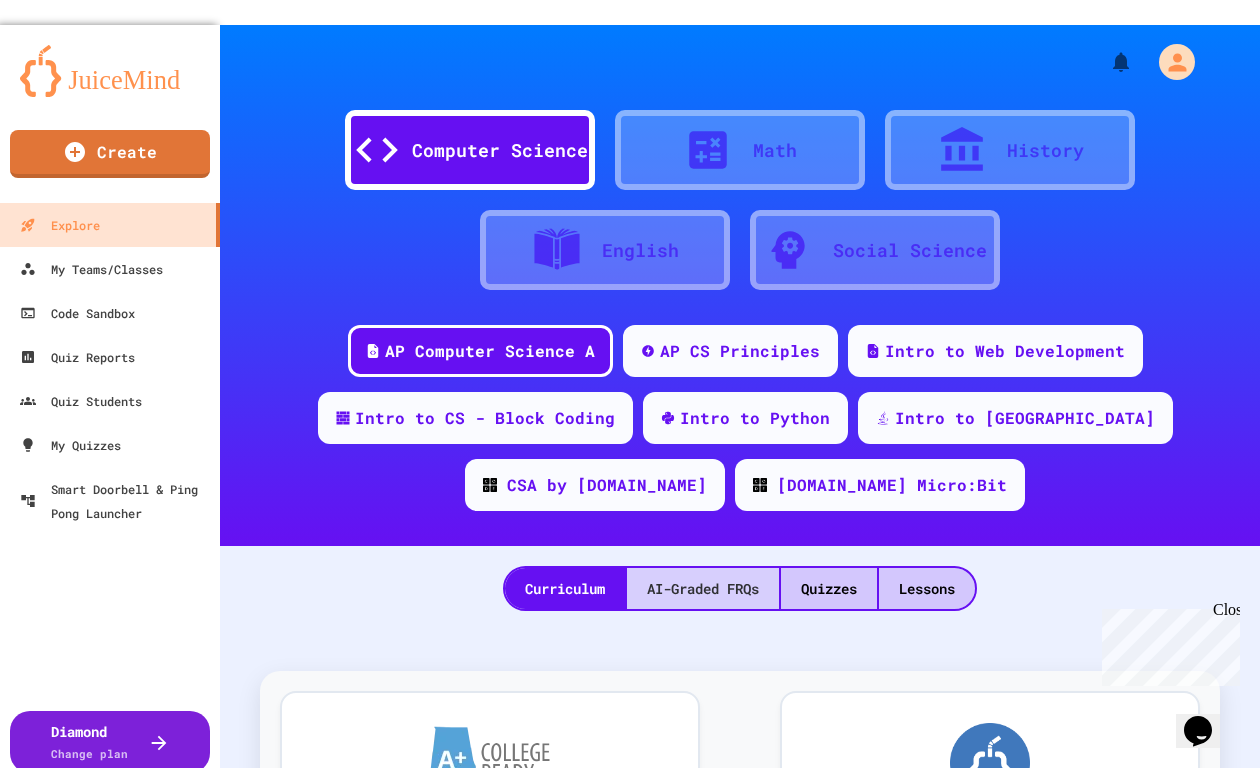 click on "AI-Graded FRQs" at bounding box center (703, 588) 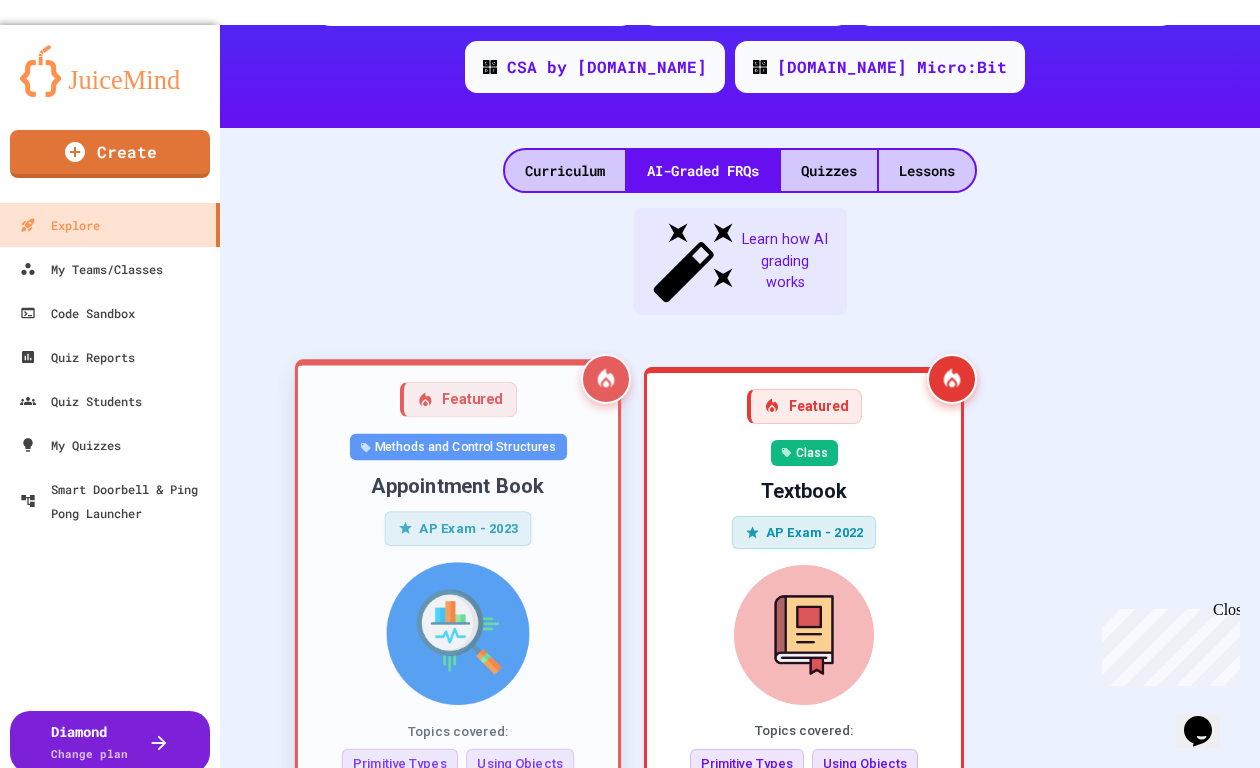 scroll, scrollTop: 0, scrollLeft: 0, axis: both 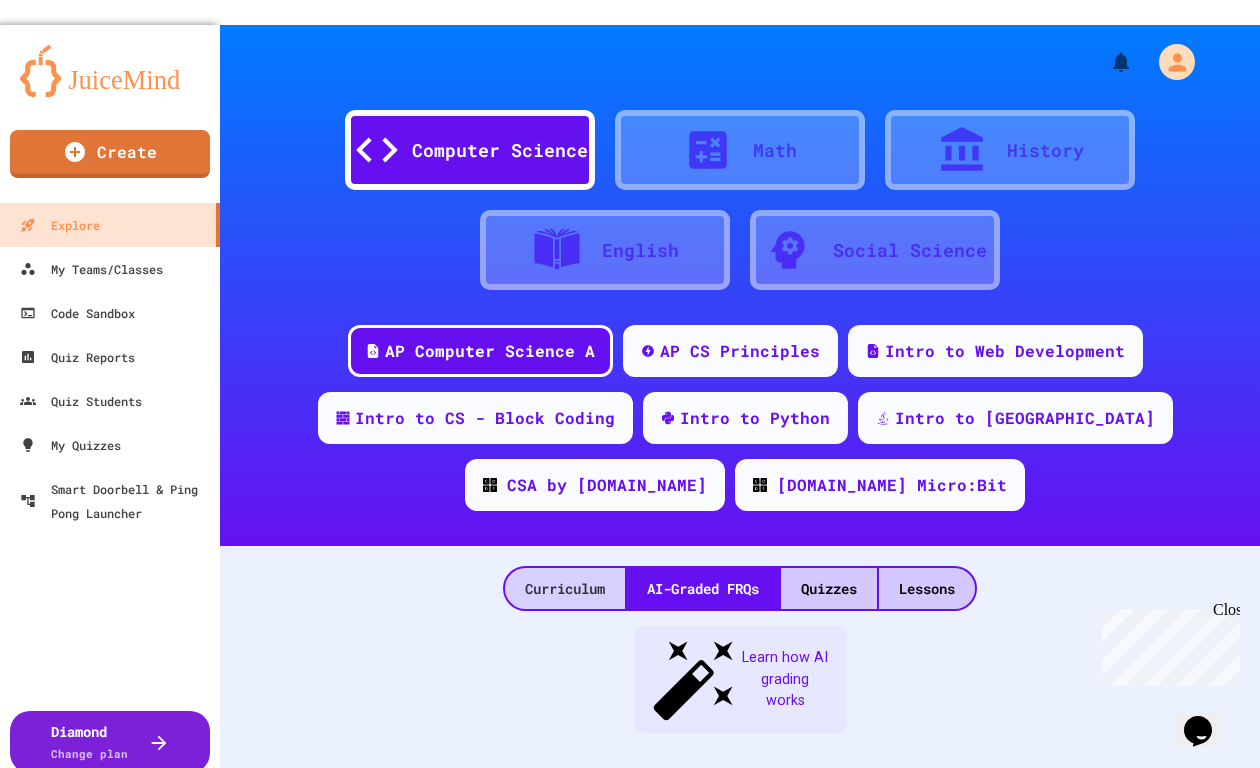 click on "Curriculum" at bounding box center [565, 588] 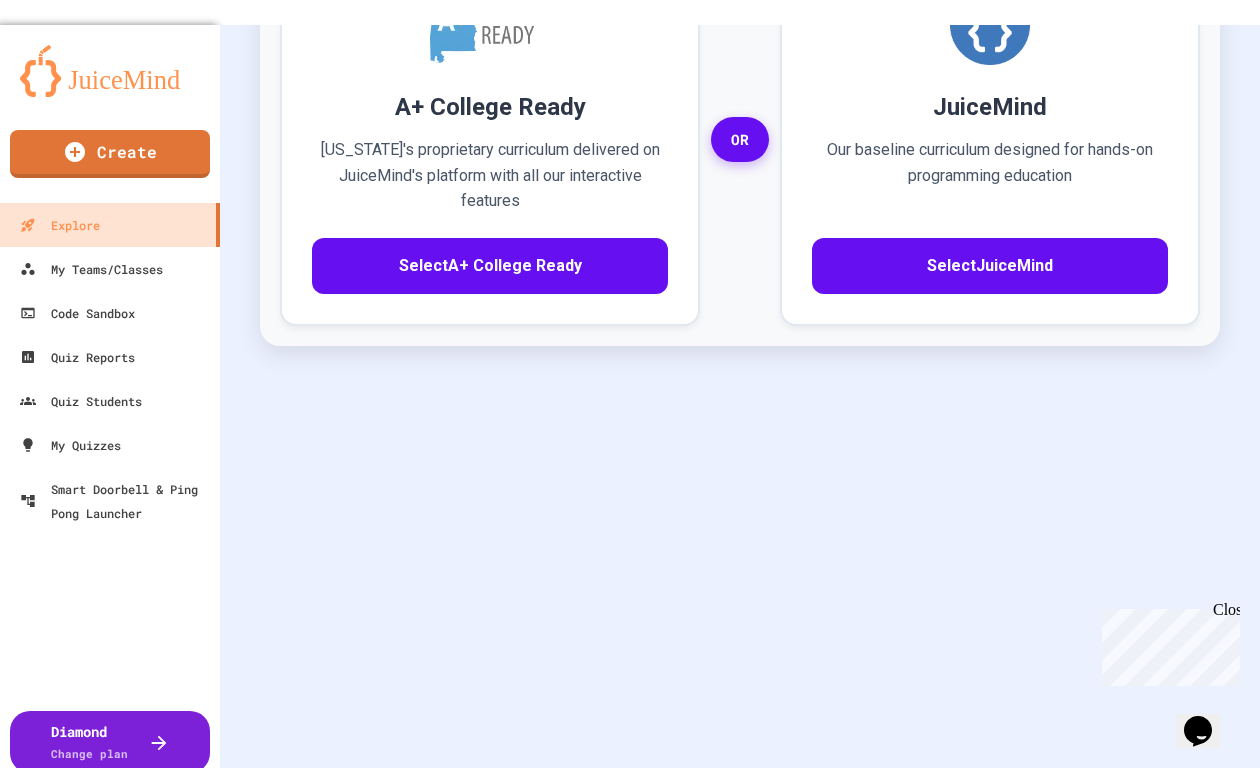 scroll, scrollTop: 324, scrollLeft: 0, axis: vertical 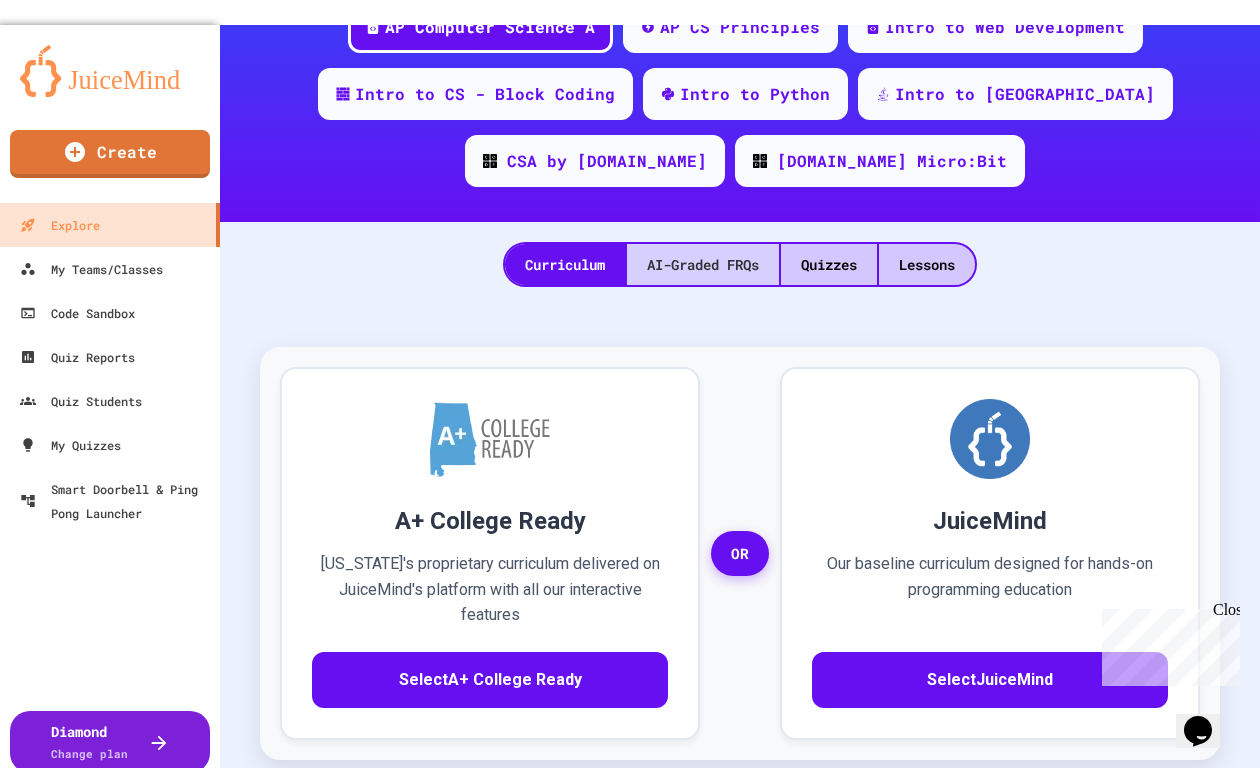 click on "AI-Graded FRQs" at bounding box center [703, 264] 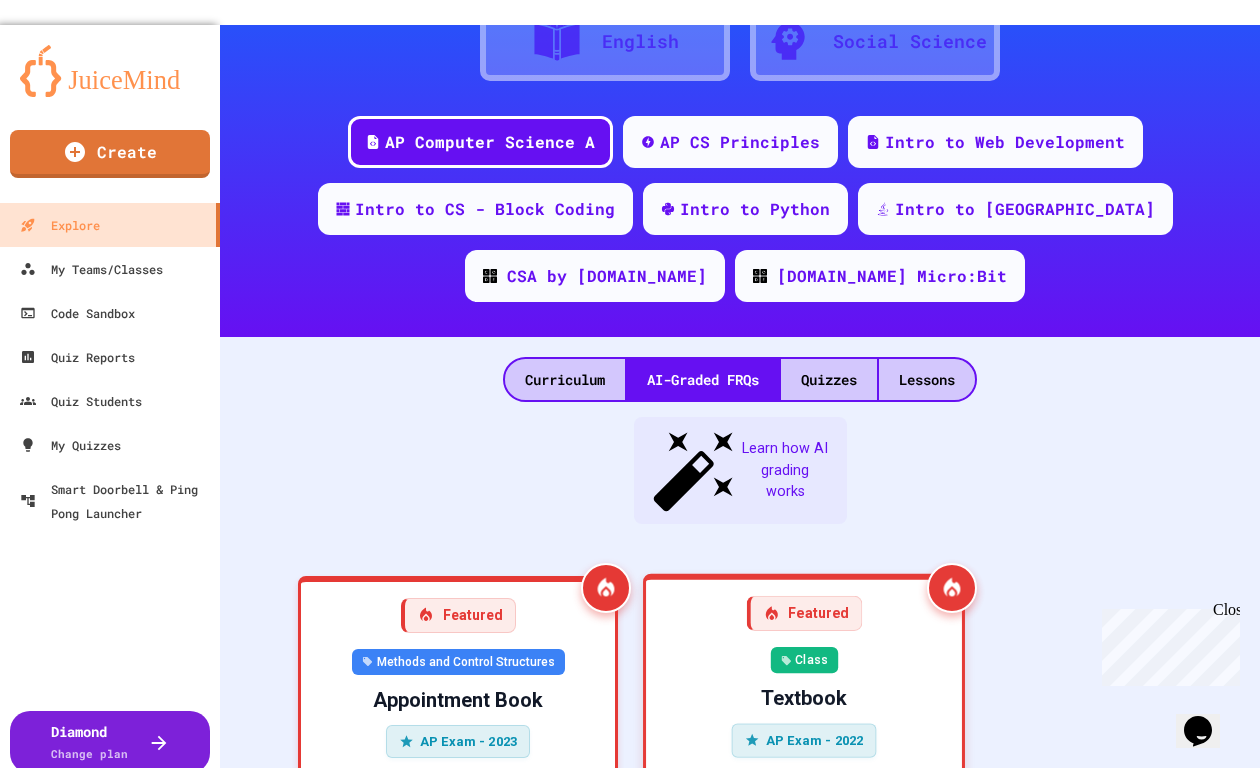 scroll, scrollTop: 437, scrollLeft: 0, axis: vertical 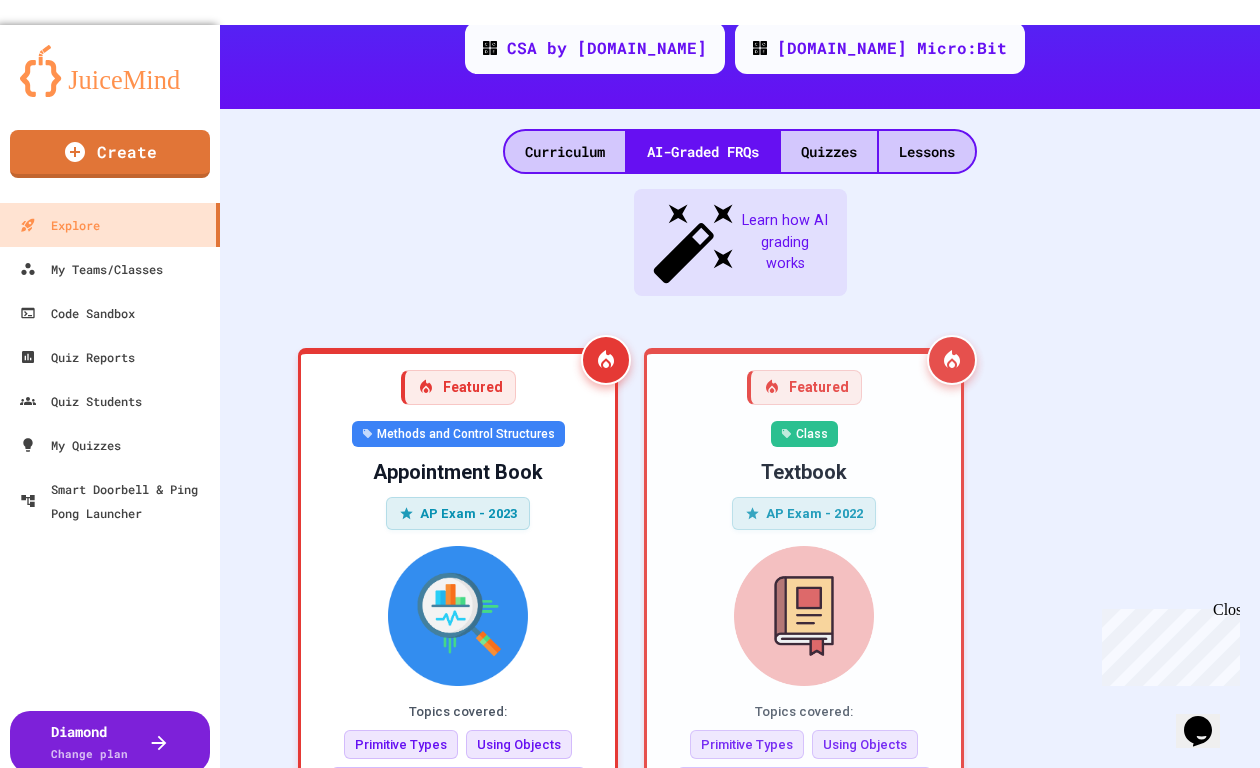 click on "Curriculum AI-Graded FRQs Quizzes Lessons" at bounding box center (740, 141) 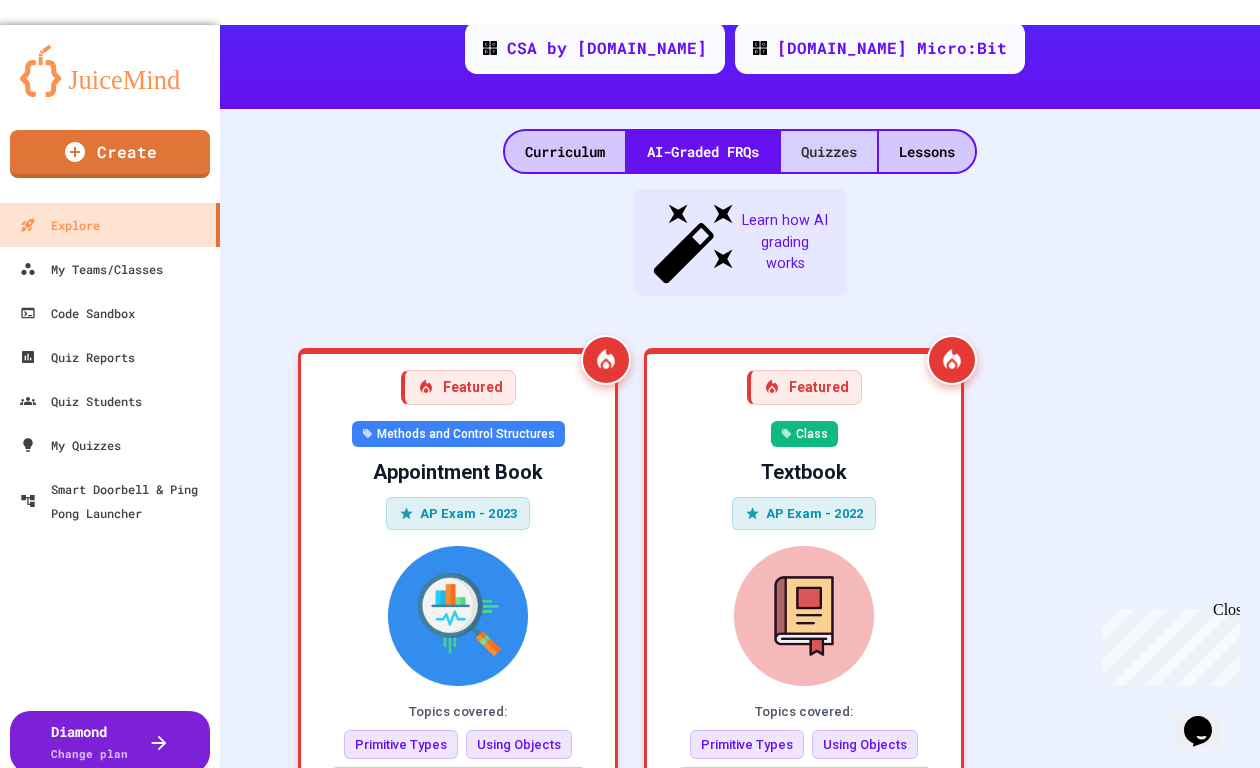 click on "Quizzes" at bounding box center (829, 151) 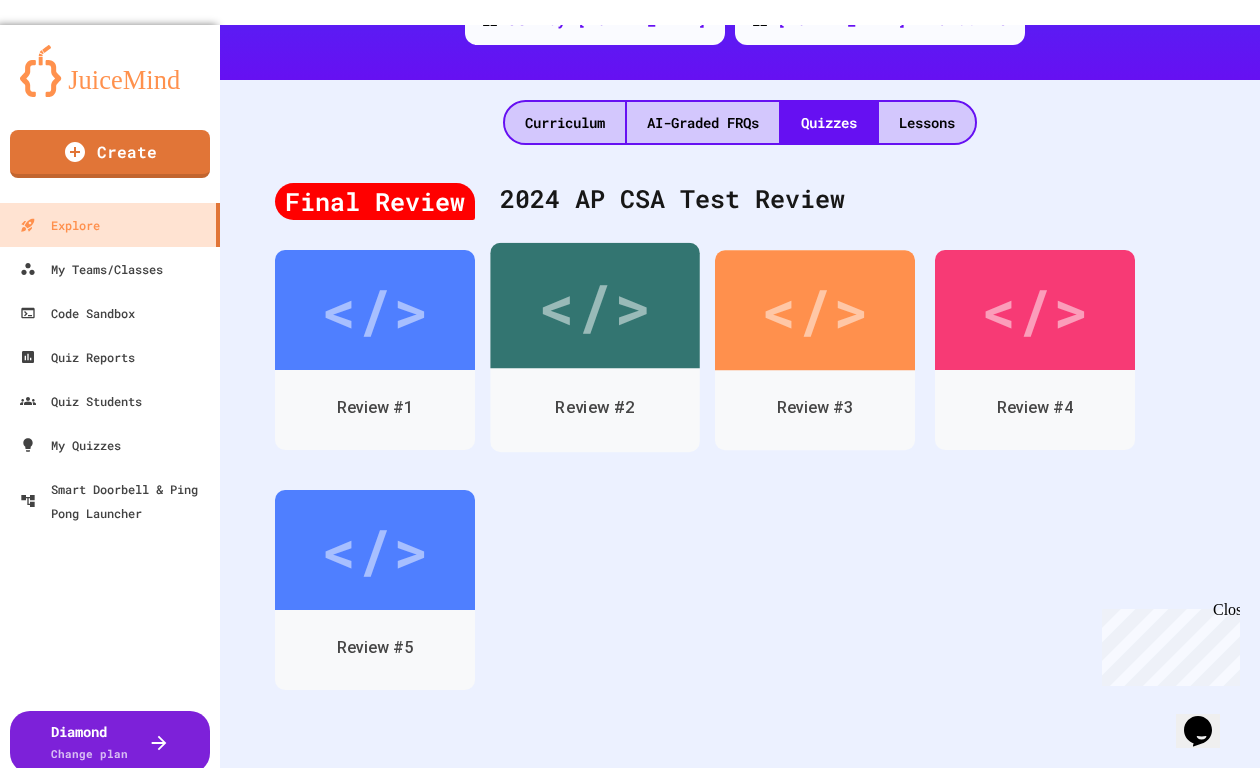 scroll, scrollTop: 472, scrollLeft: 0, axis: vertical 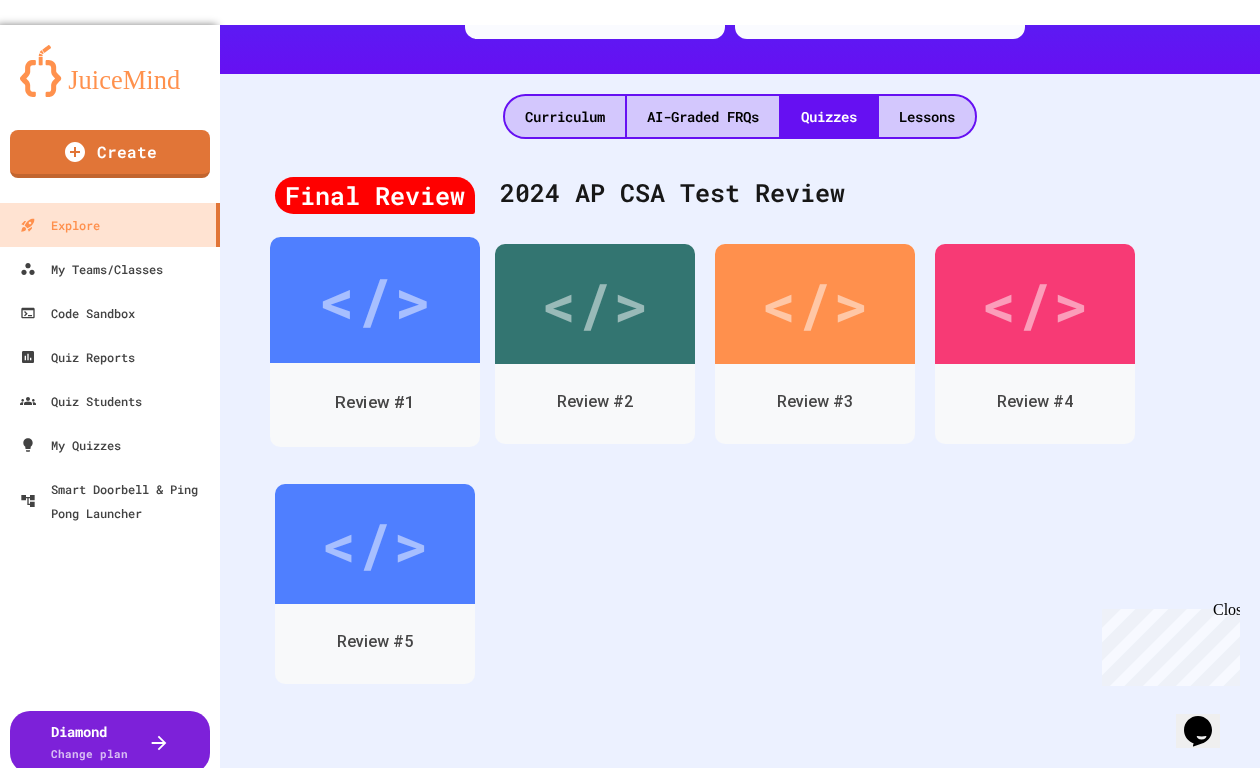 click on "</>" at bounding box center (374, 300) 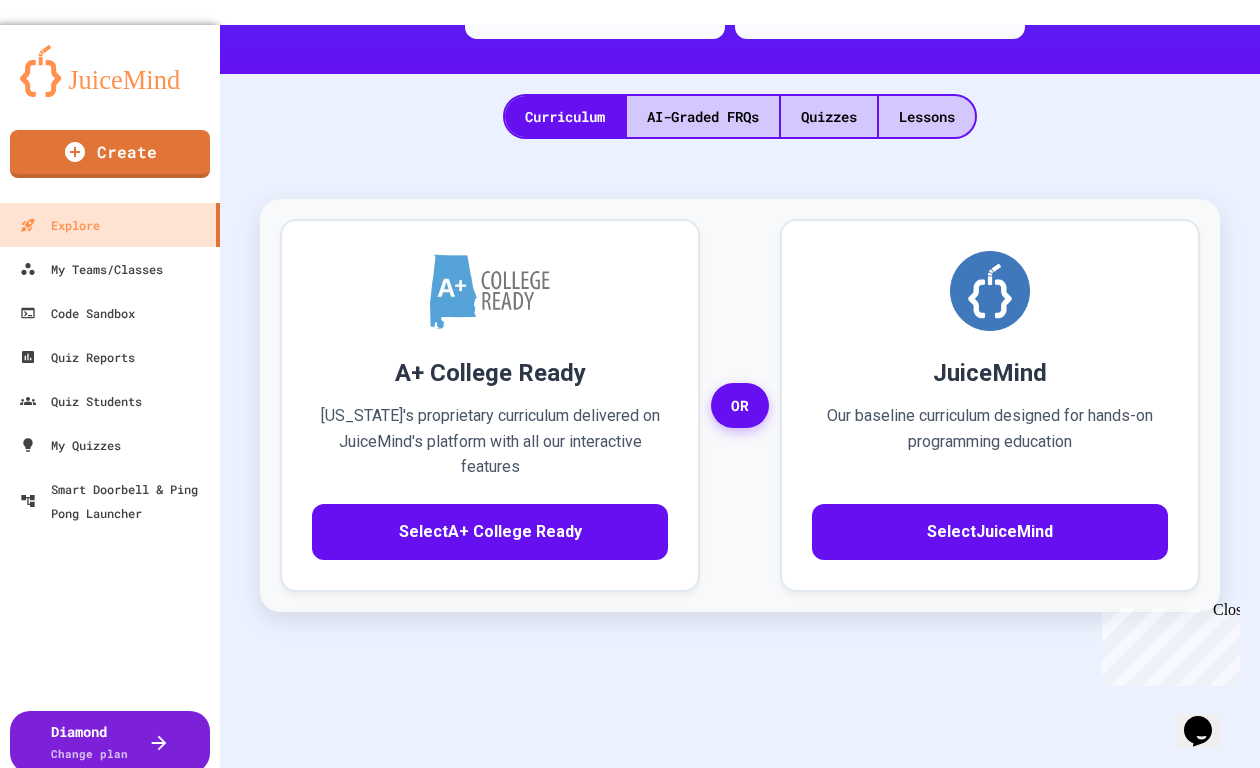 click on "</>" at bounding box center (619, 978) 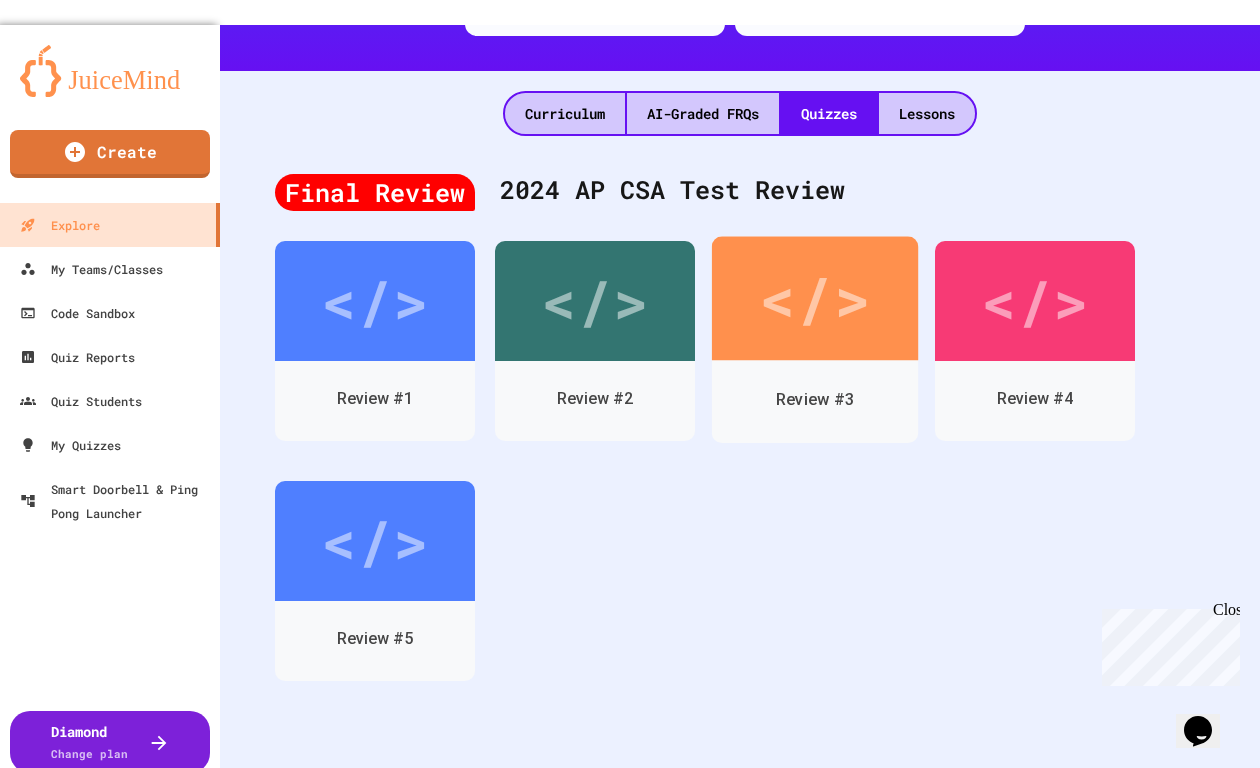 scroll, scrollTop: 651, scrollLeft: 0, axis: vertical 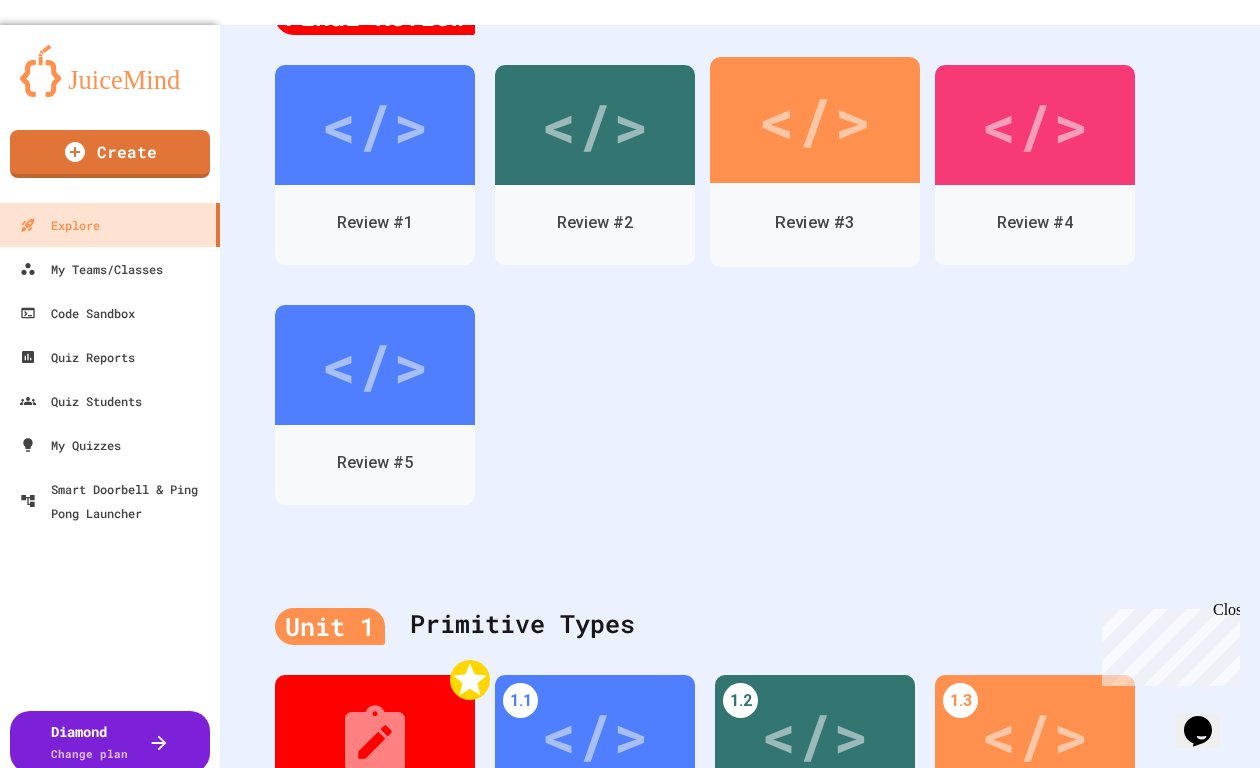 click on "</>" at bounding box center (815, 120) 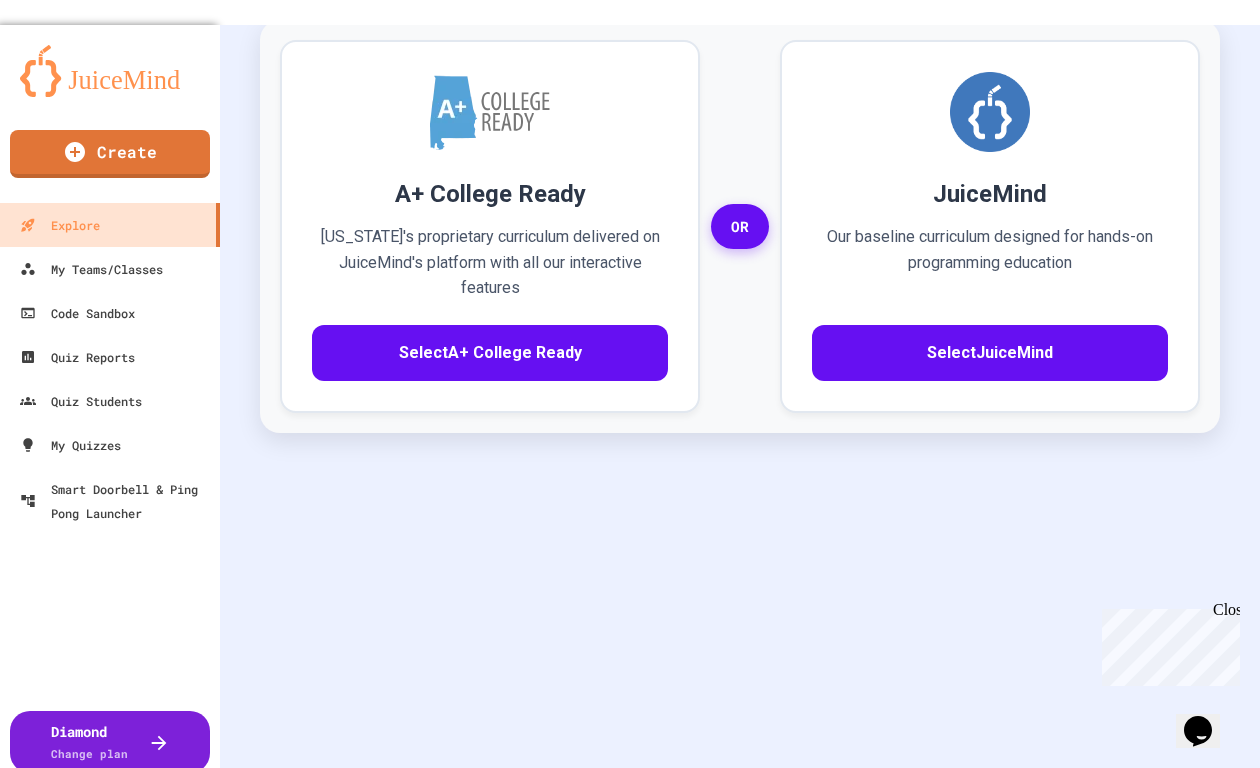 click 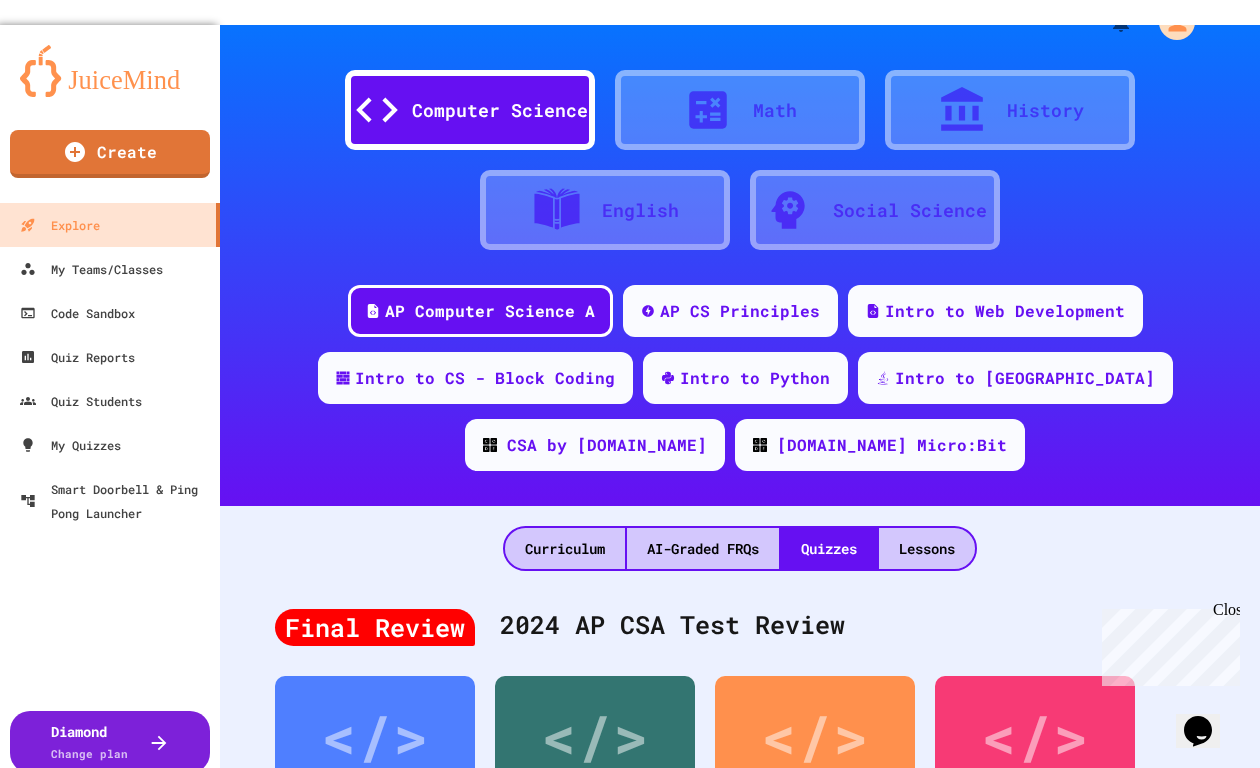 scroll, scrollTop: 35, scrollLeft: 0, axis: vertical 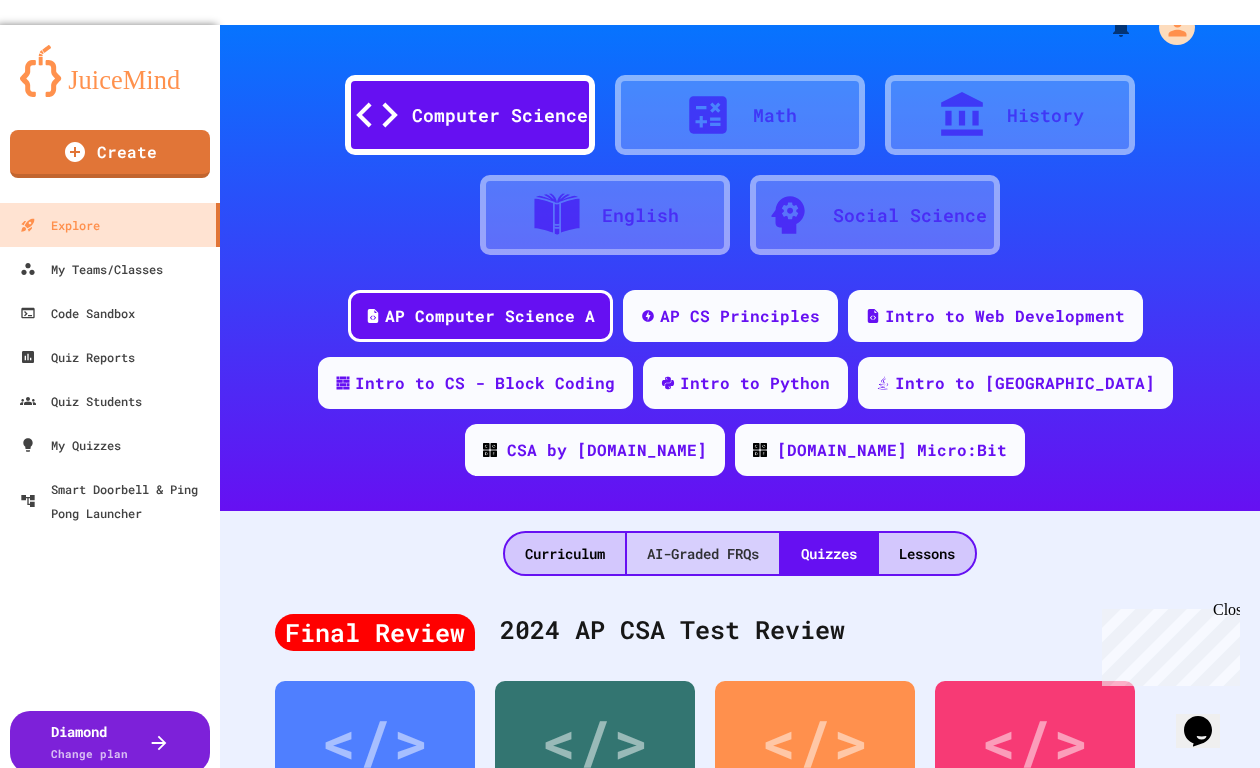 click on "AI-Graded FRQs" at bounding box center (703, 553) 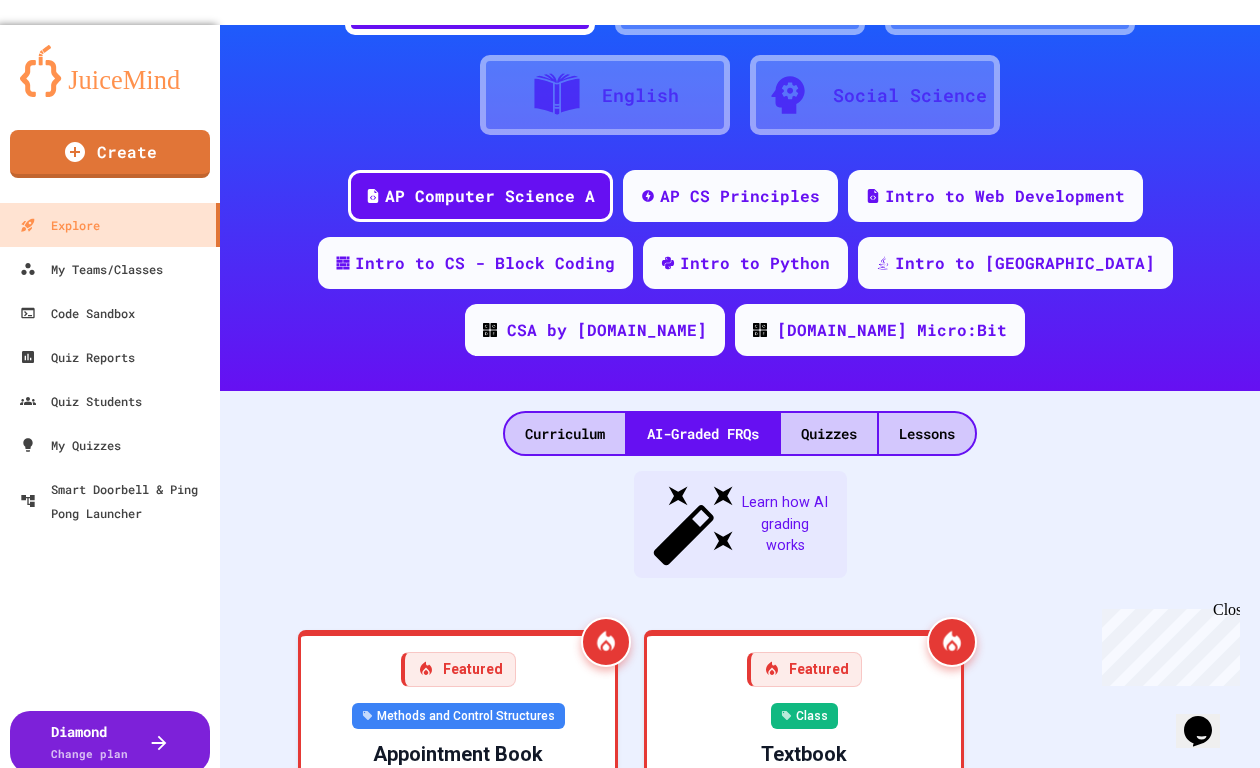 scroll, scrollTop: 177, scrollLeft: 0, axis: vertical 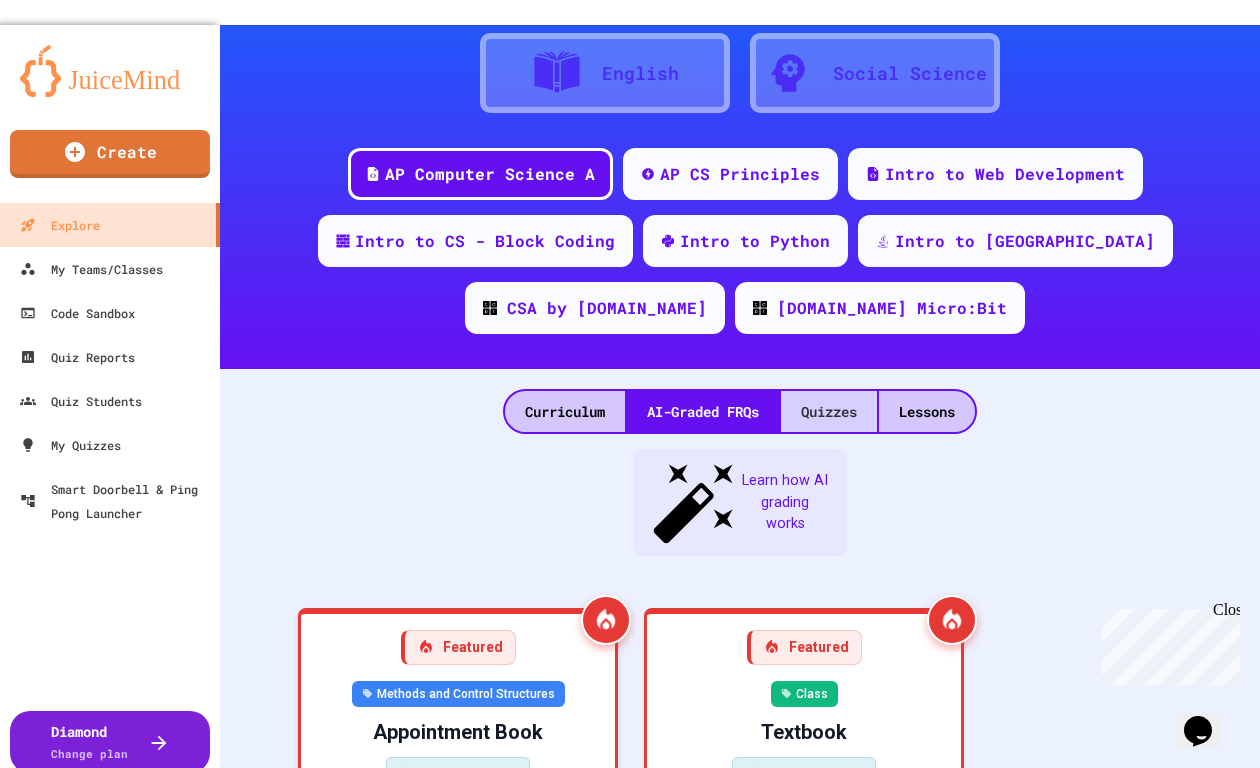 click on "Quizzes" at bounding box center [829, 411] 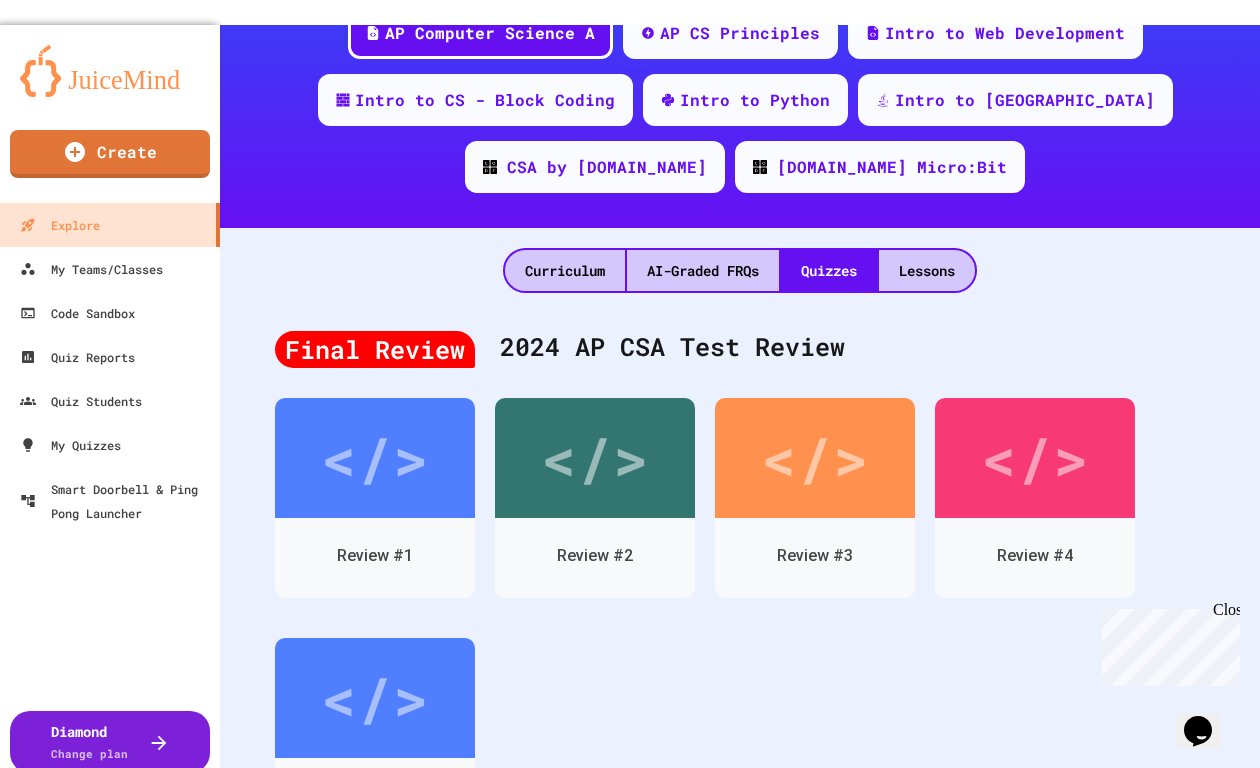 scroll, scrollTop: 329, scrollLeft: 0, axis: vertical 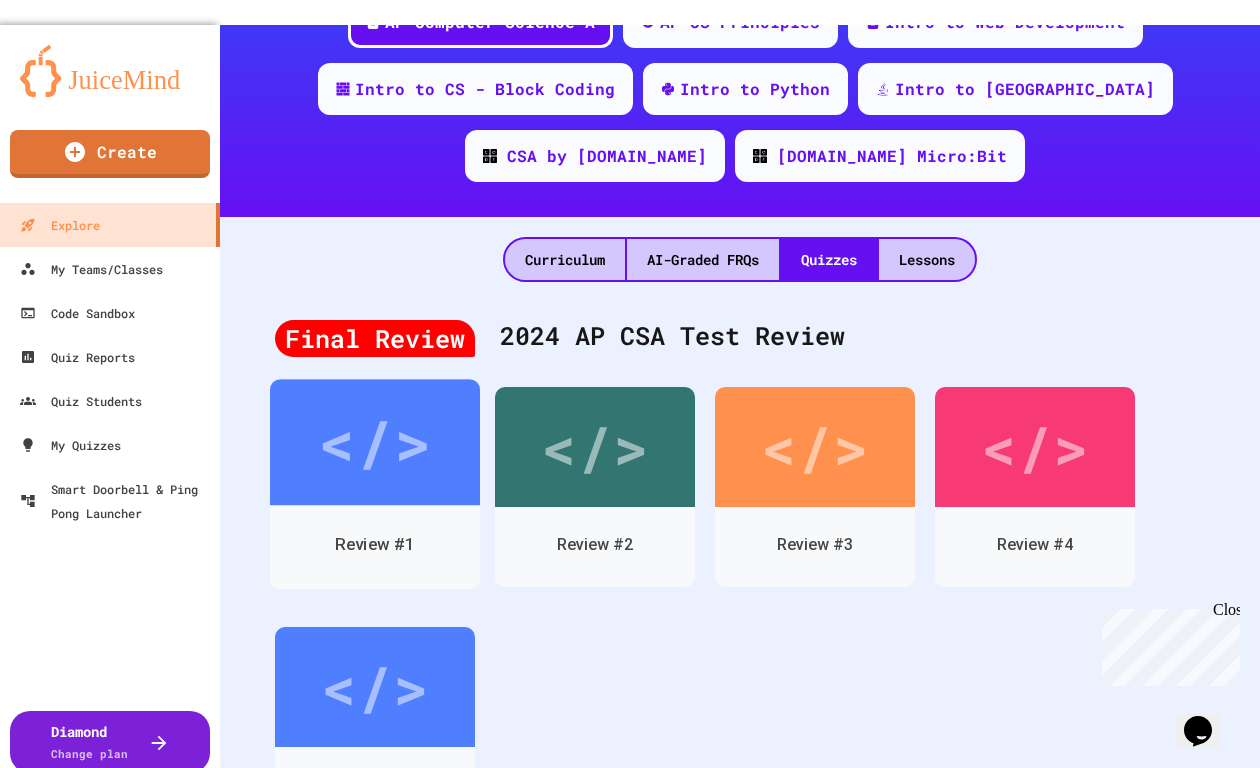 click on "</>" at bounding box center [375, 442] 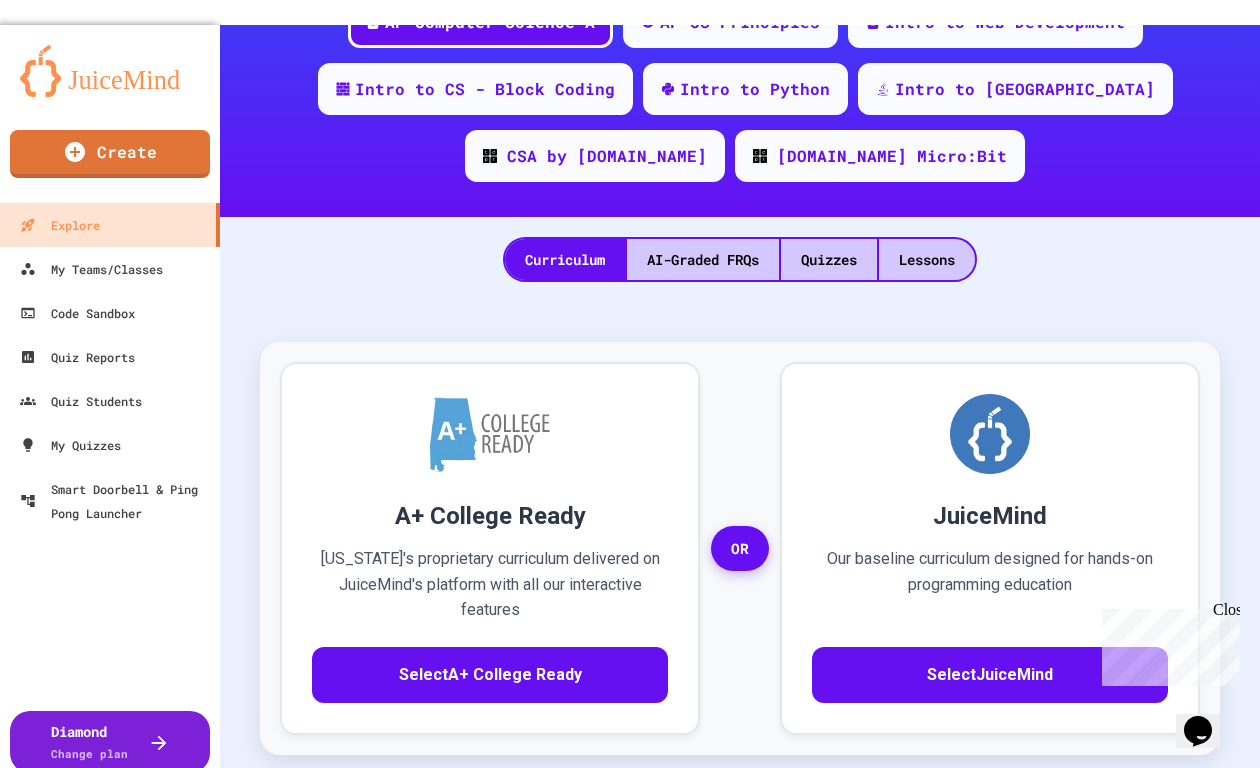 click 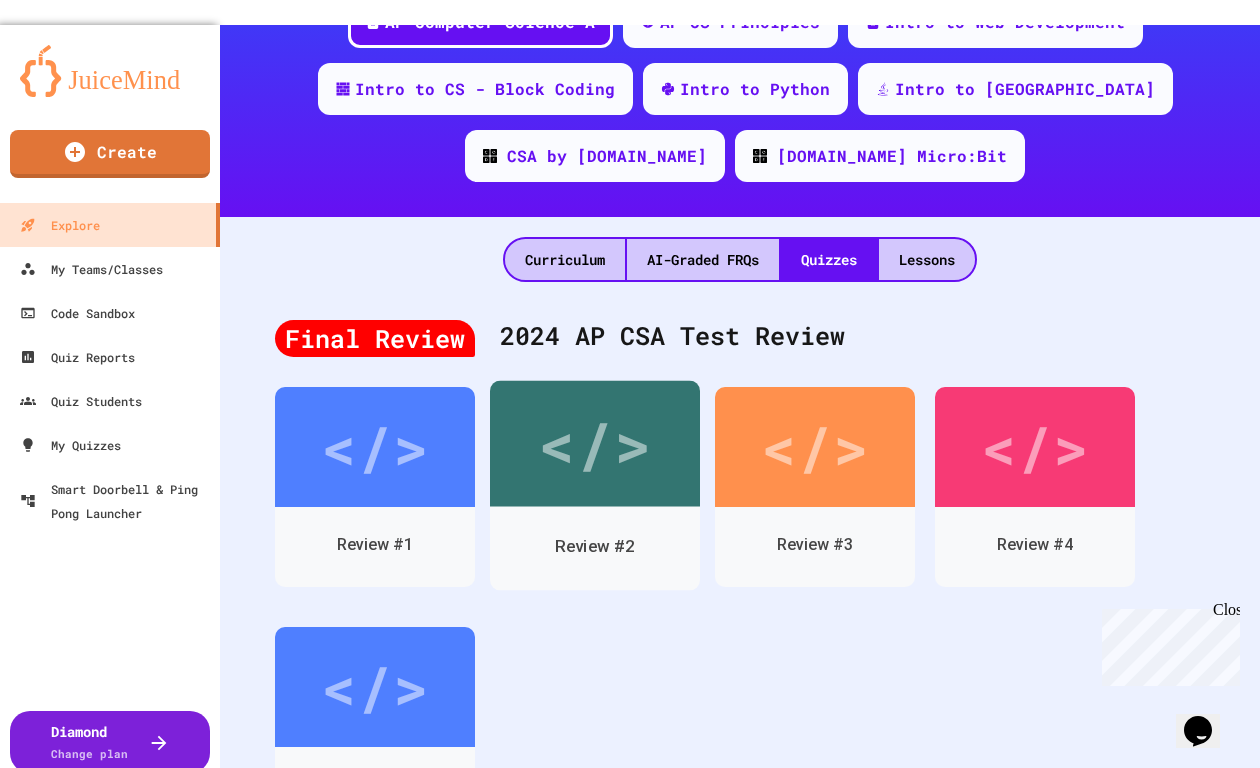 click on "</>" at bounding box center (595, 444) 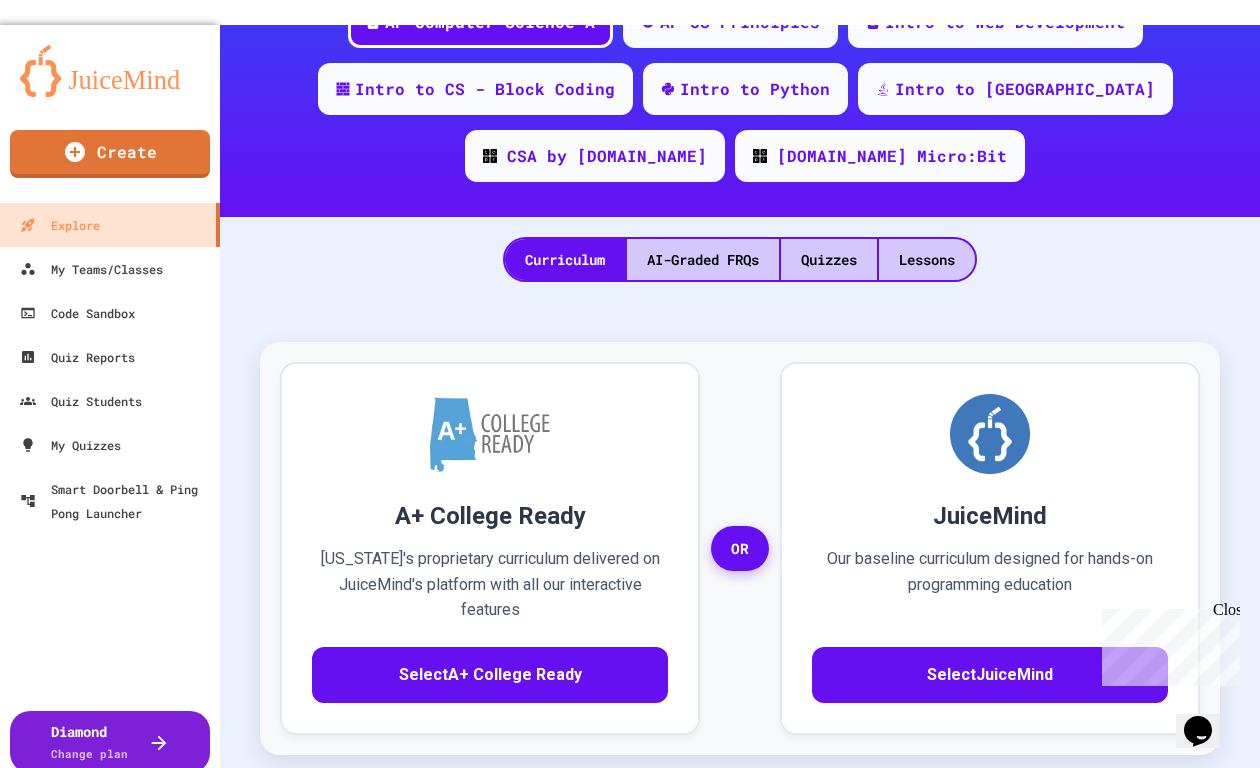 click 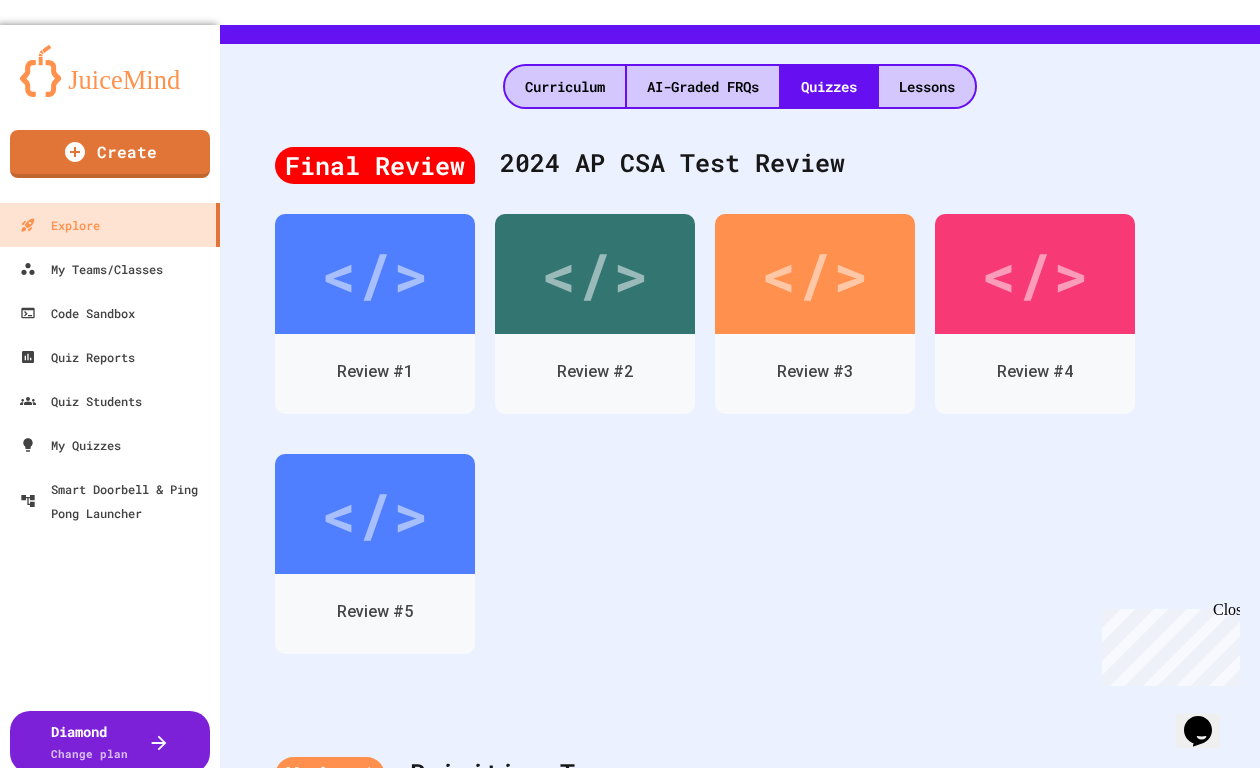 scroll, scrollTop: 518, scrollLeft: 0, axis: vertical 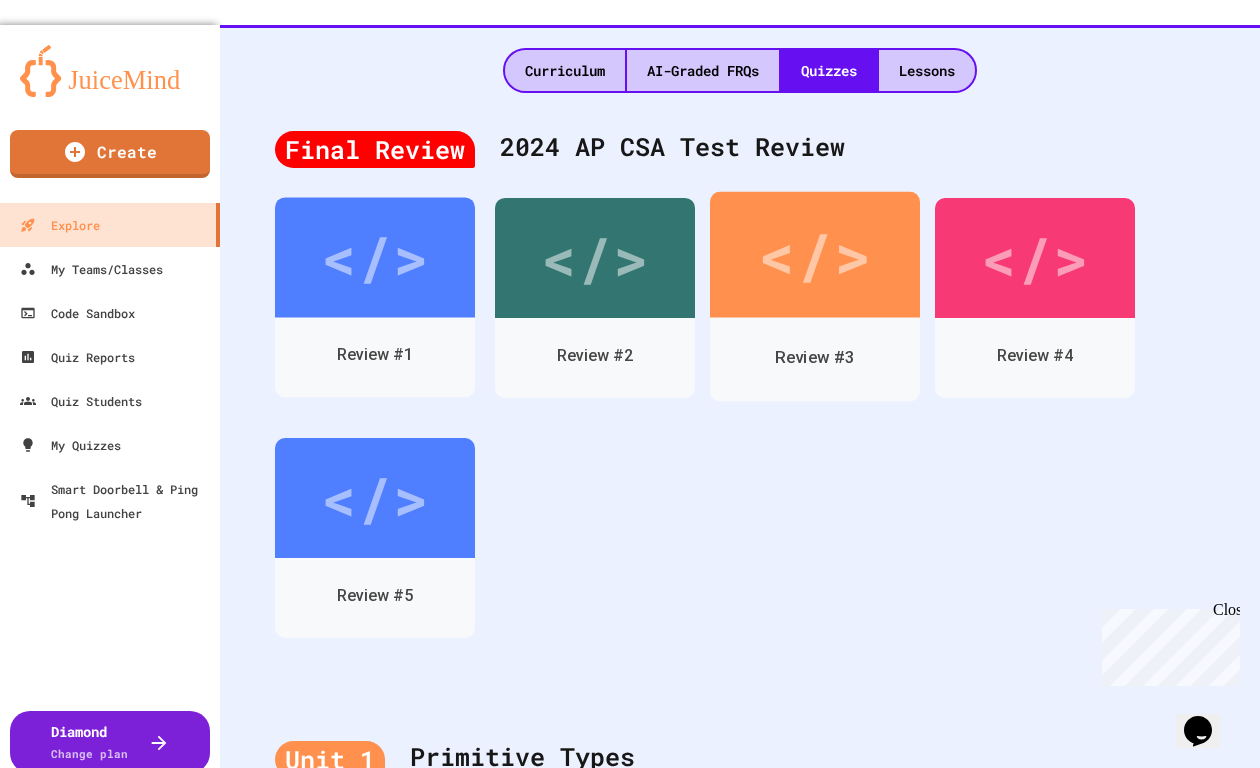 click on "Review #3" at bounding box center (815, 357) 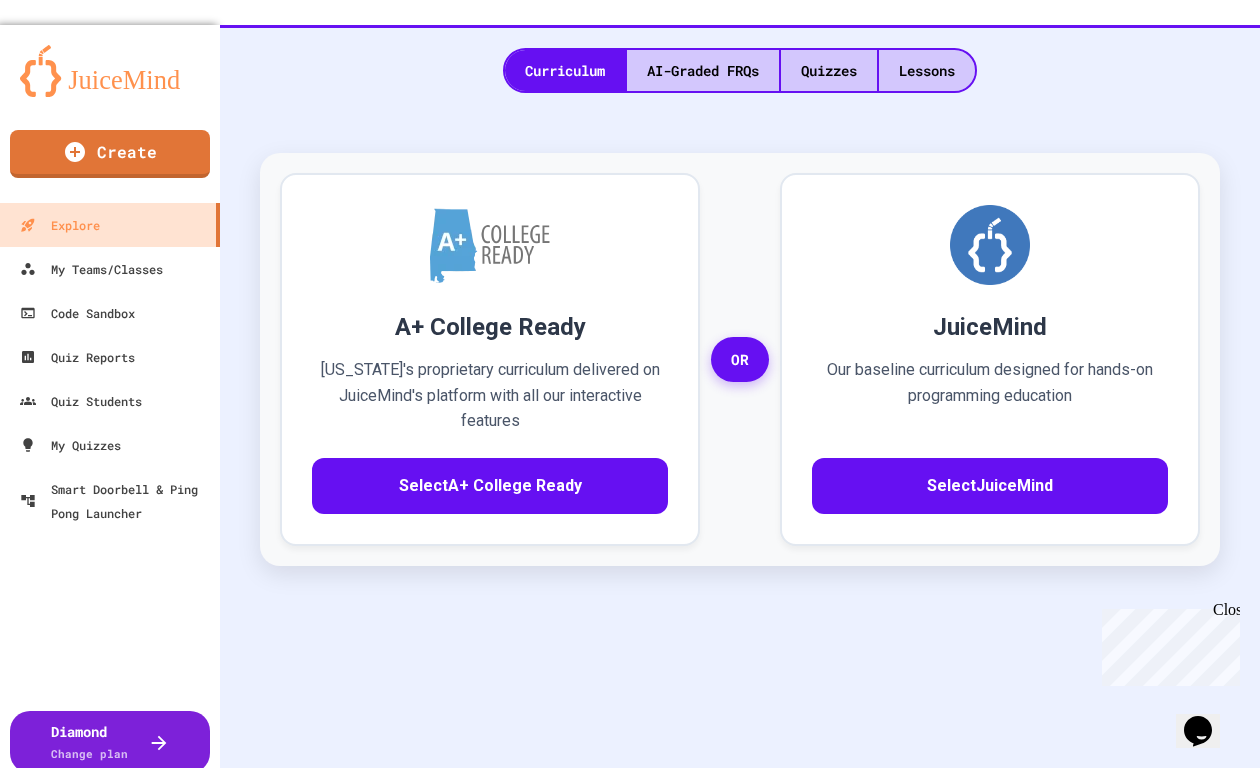 click on "Select Your Quiz" at bounding box center [630, 843] 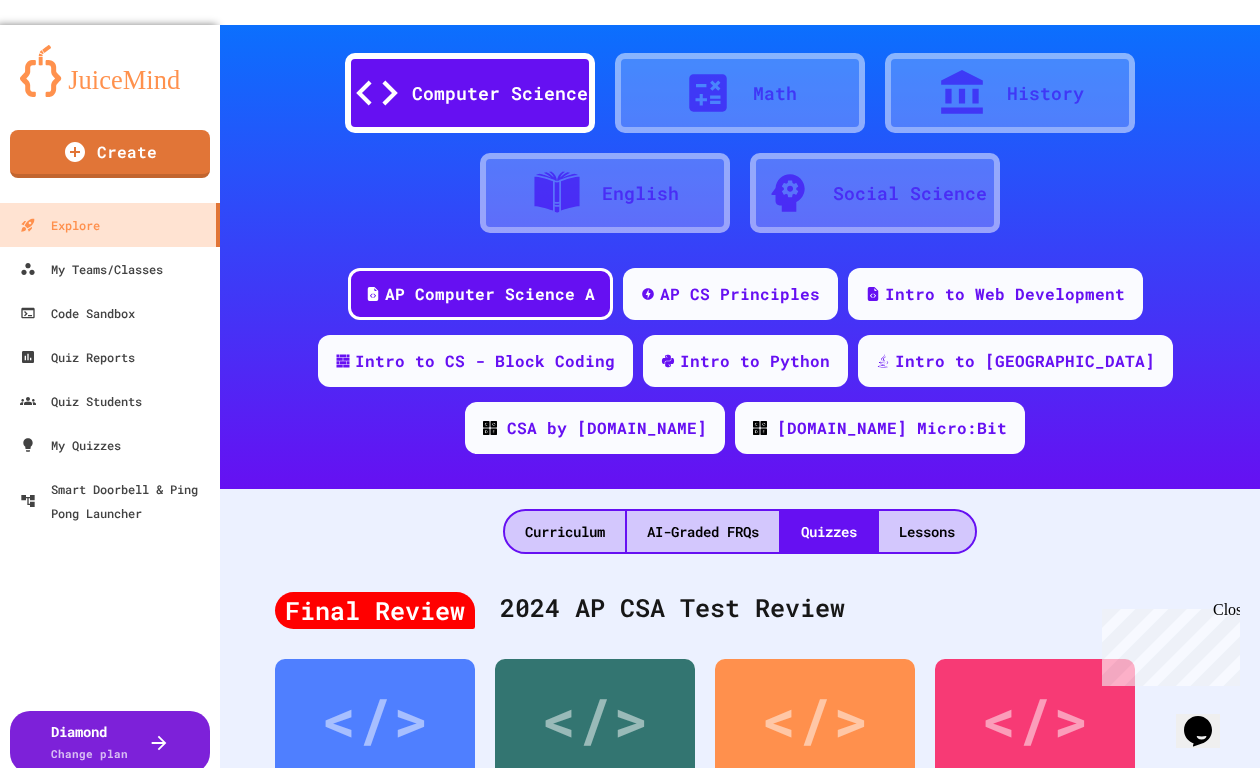 scroll, scrollTop: 59, scrollLeft: 0, axis: vertical 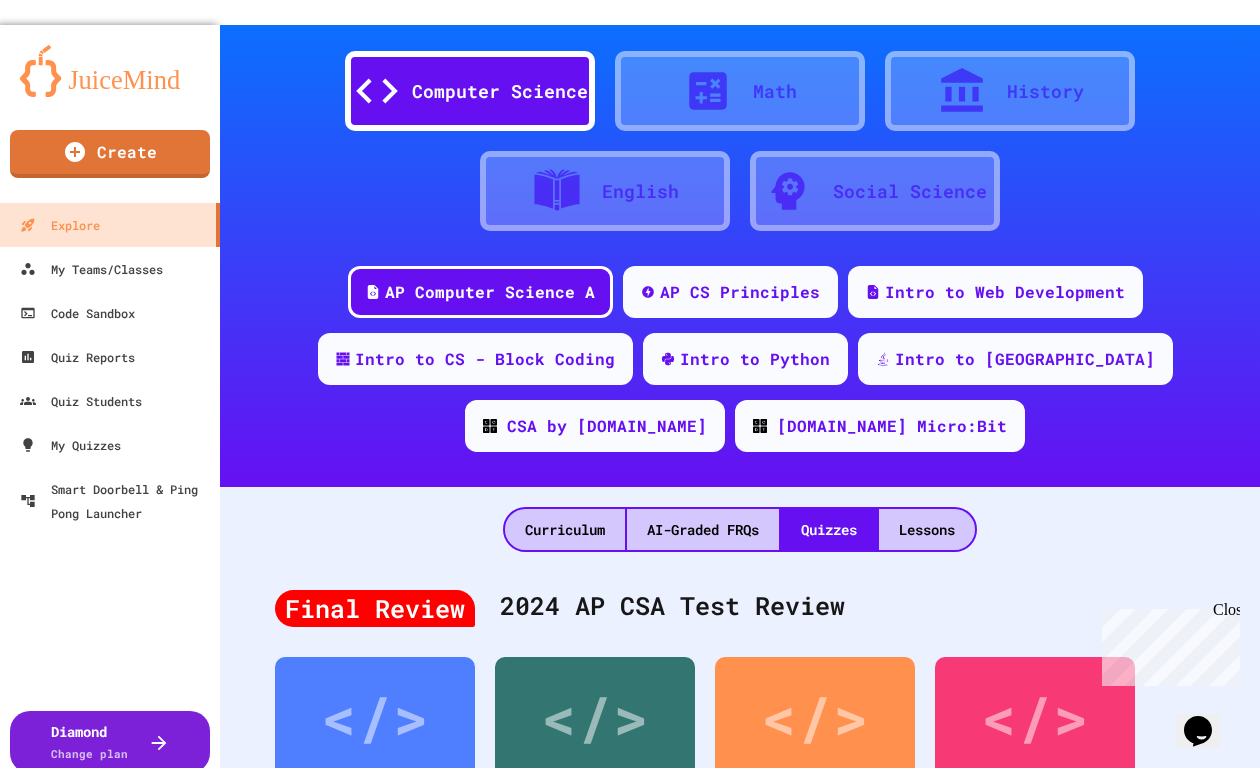 click on "Close" at bounding box center [1225, 613] 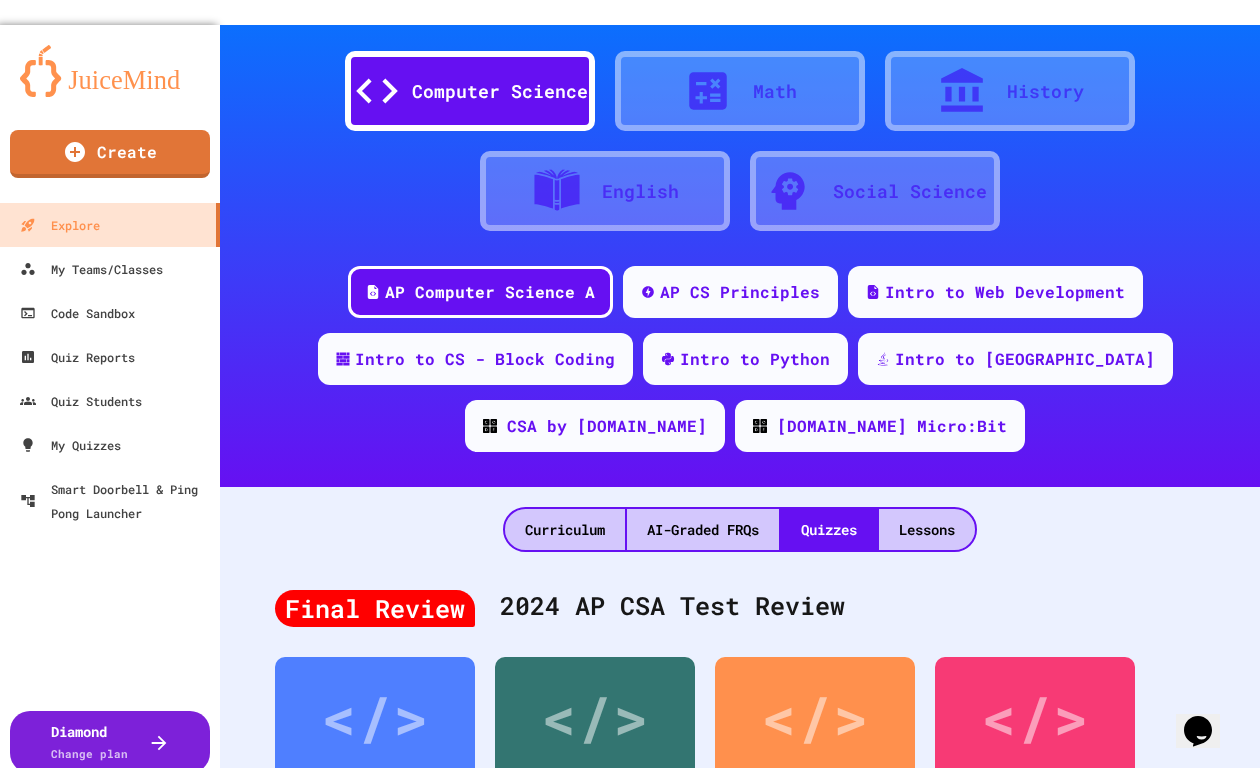 click on "Computer Science Math History English Social Science AP Computer Science A AP CS Principles Intro to Web Development Intro to CS - Block Coding Intro to Python Intro to Java CSA by [DOMAIN_NAME] [DOMAIN_NAME] Micro:Bit" at bounding box center [740, 226] 